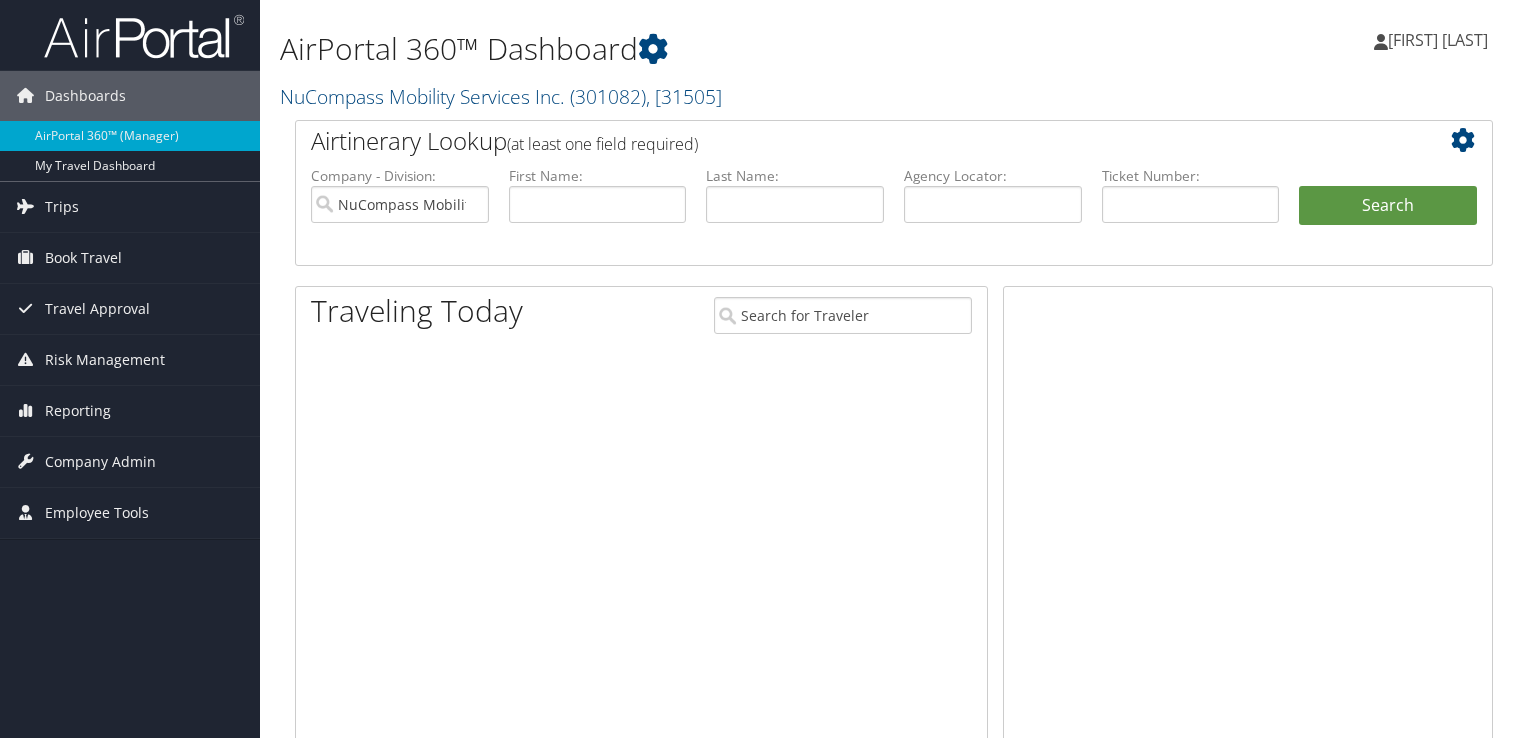 scroll, scrollTop: 0, scrollLeft: 0, axis: both 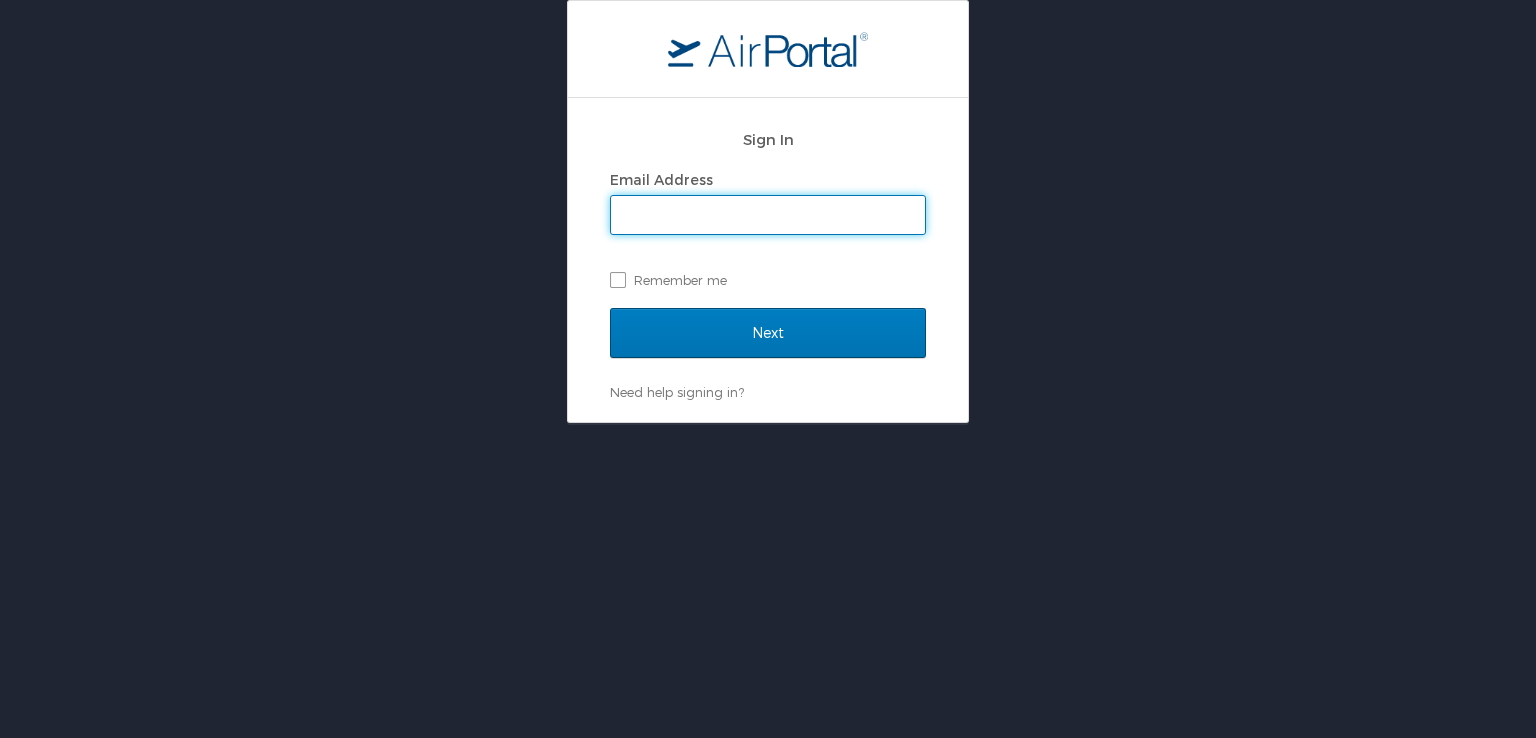 type on "[USERNAME]@example.com" 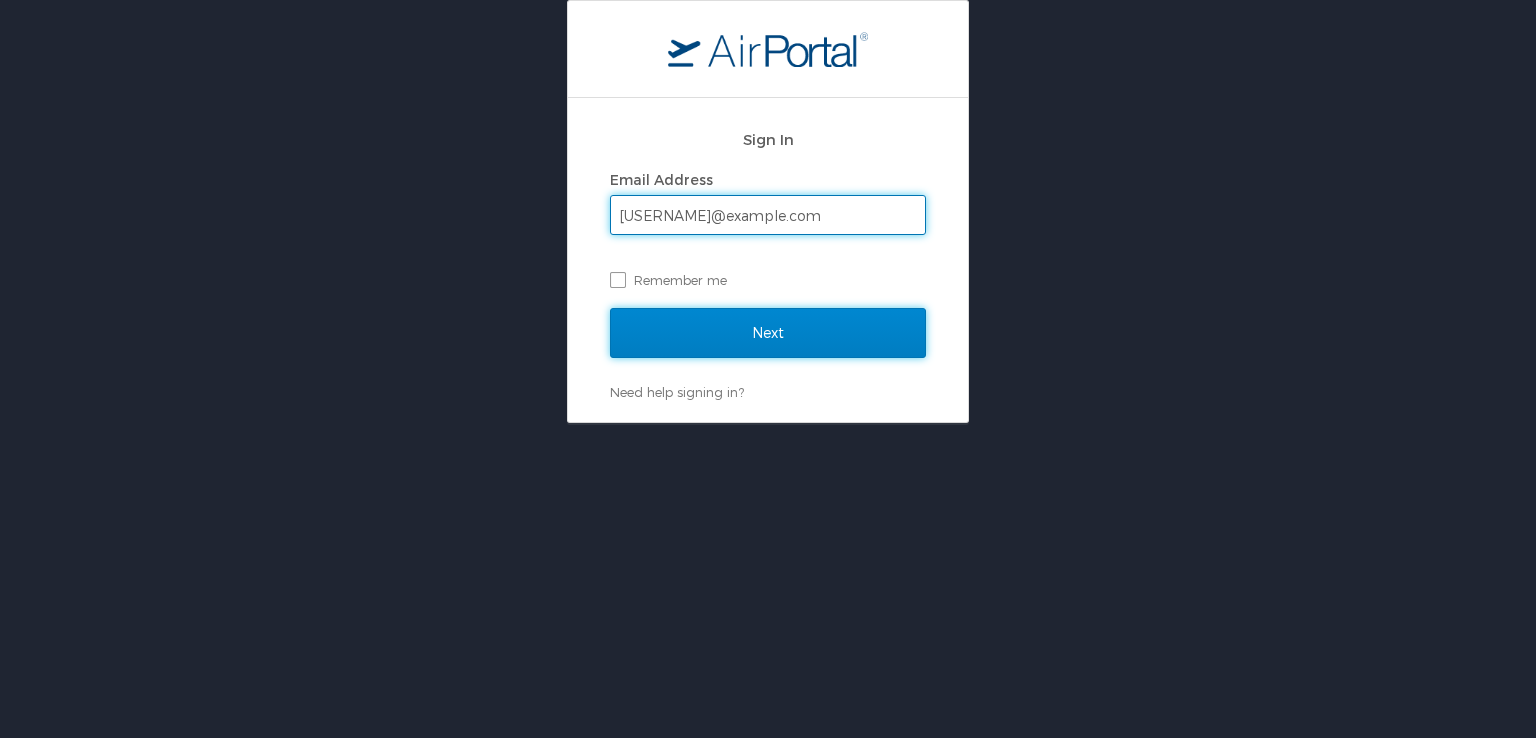 click on "Next" at bounding box center (768, 333) 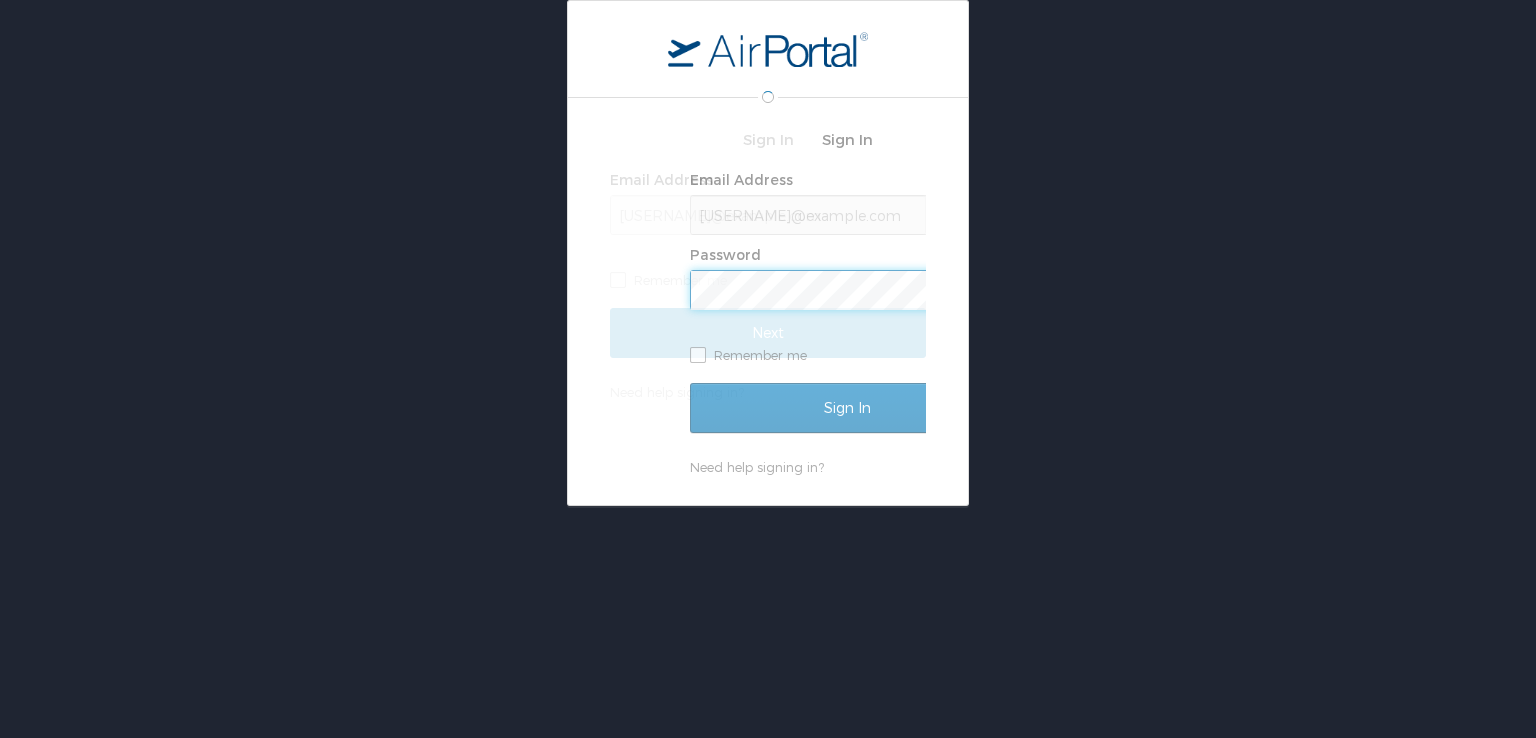 scroll, scrollTop: 0, scrollLeft: 0, axis: both 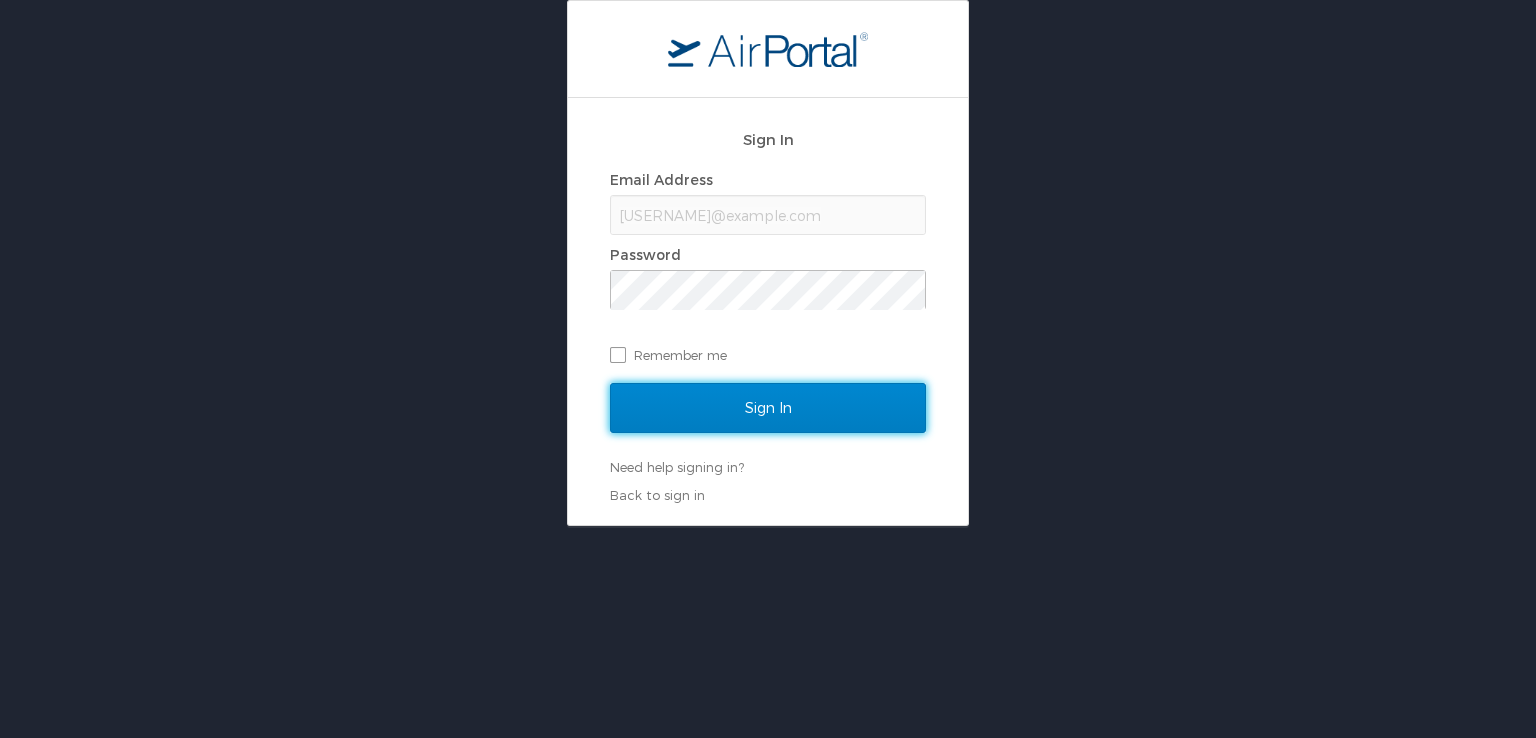 click on "Sign In" at bounding box center (768, 408) 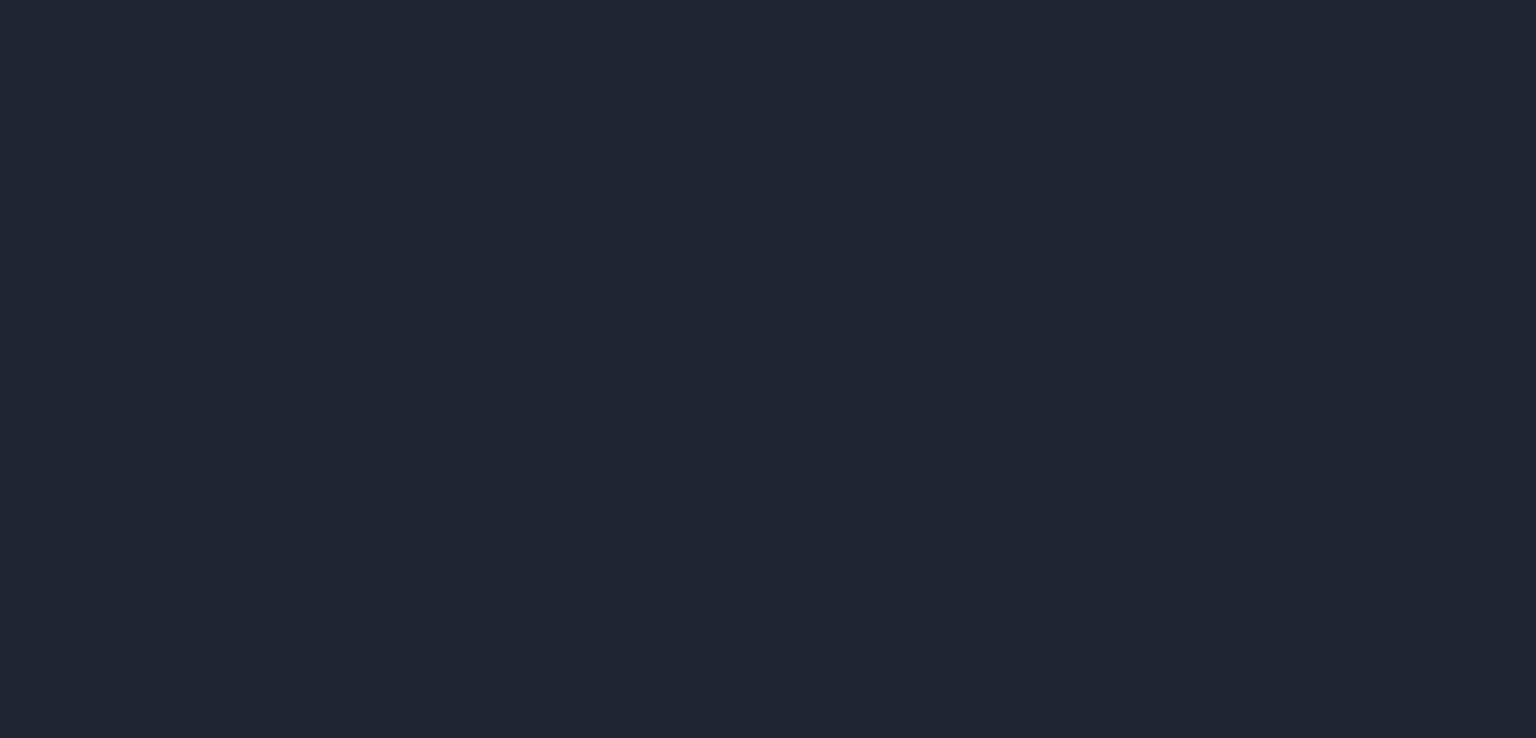 scroll, scrollTop: 0, scrollLeft: 0, axis: both 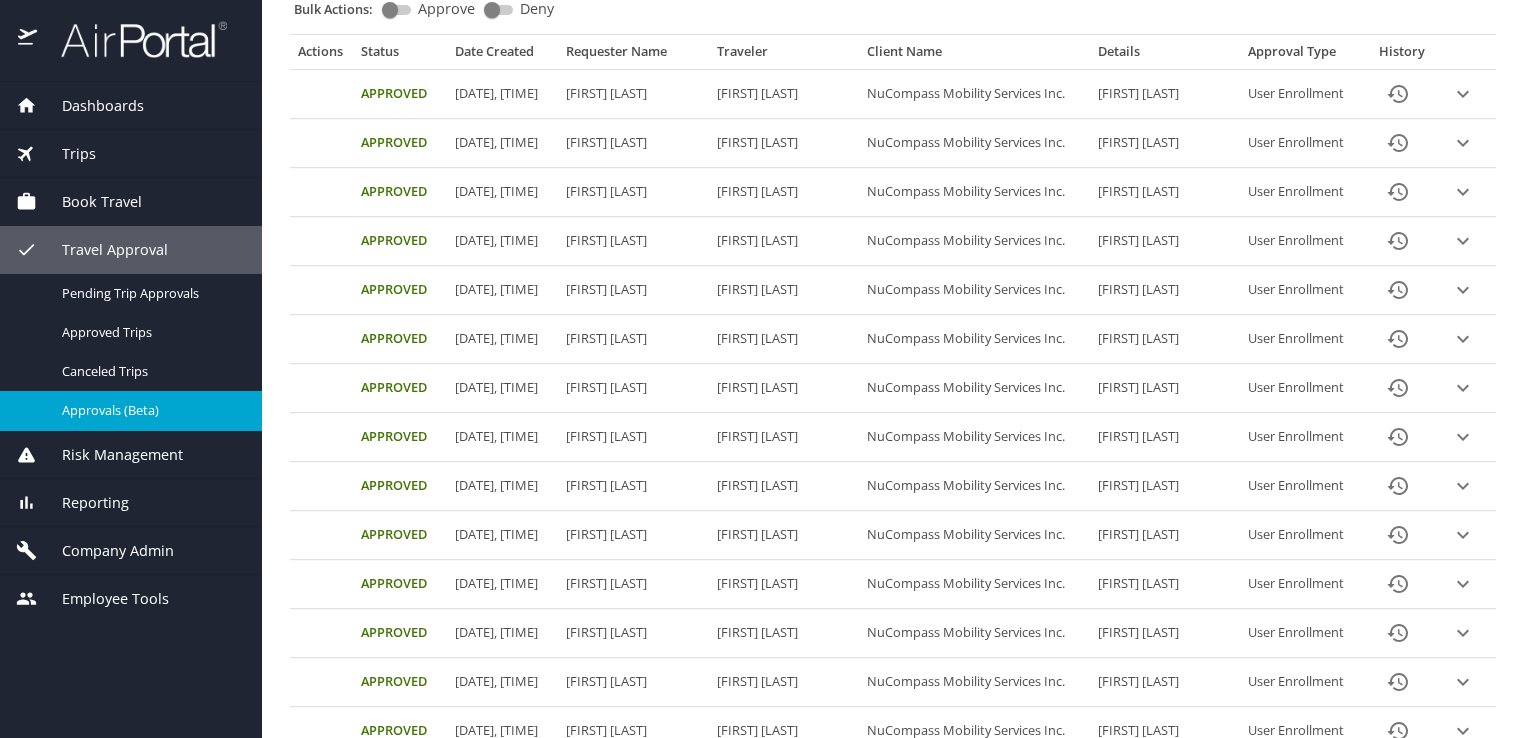 click on "Company Admin" at bounding box center (105, 551) 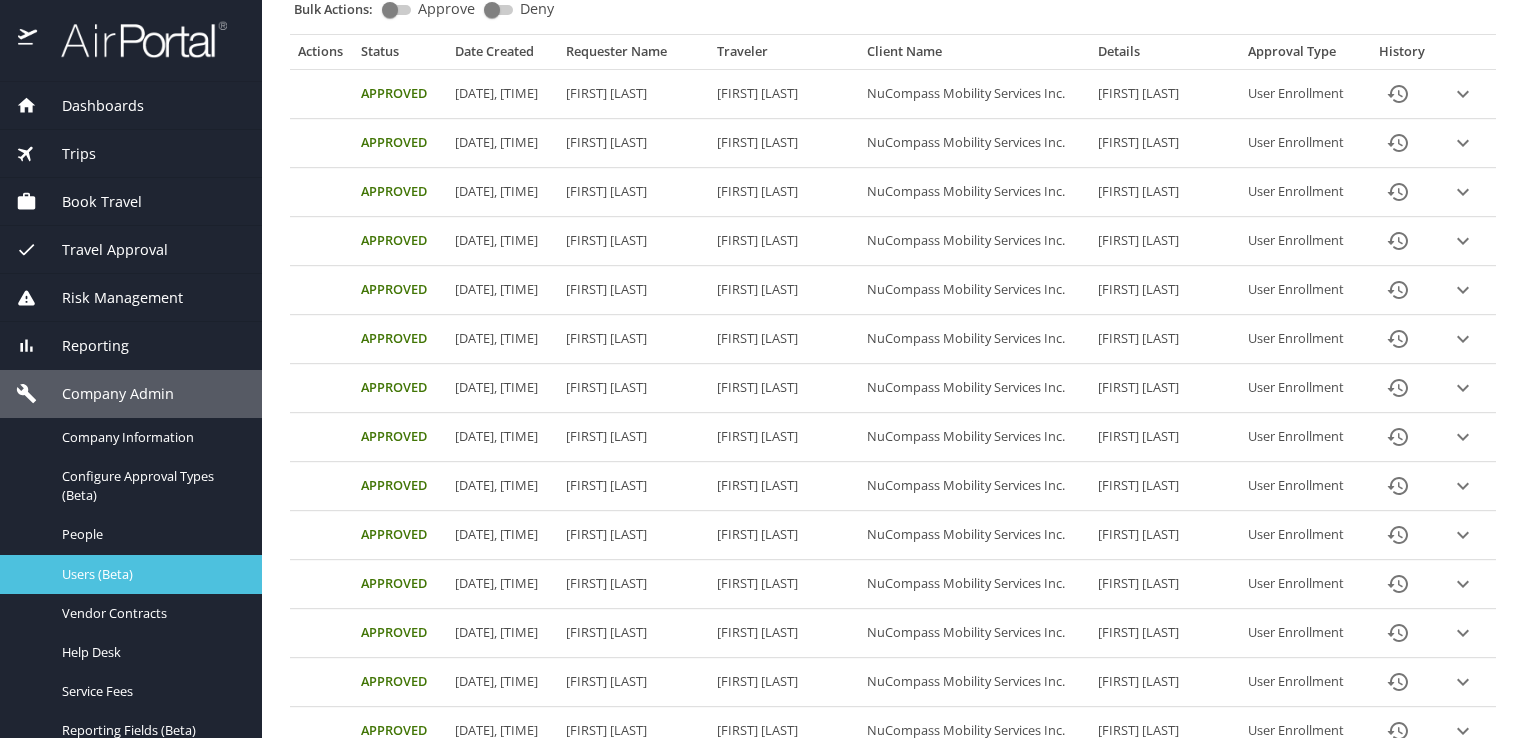 click on "Users (Beta)" at bounding box center (150, 574) 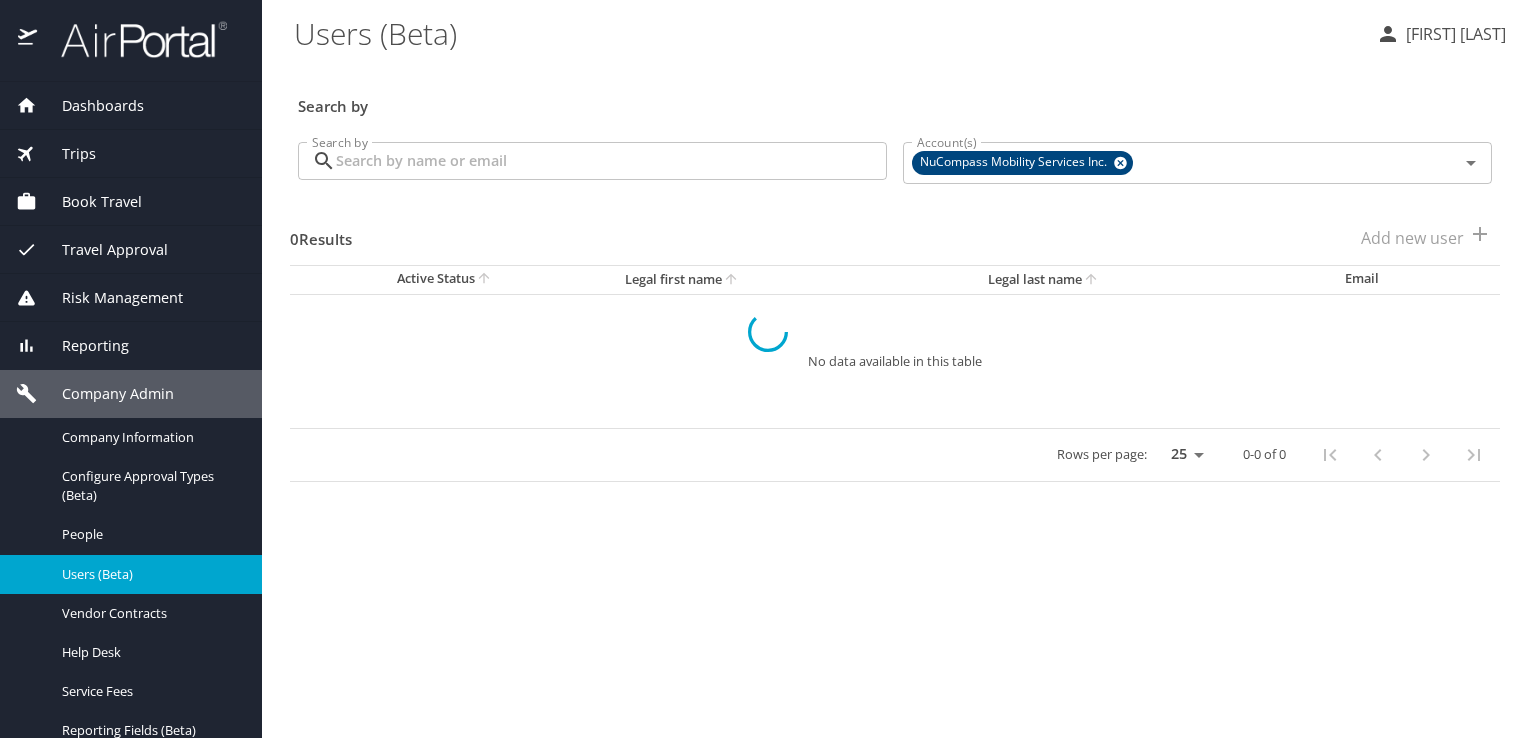 scroll, scrollTop: 0, scrollLeft: 0, axis: both 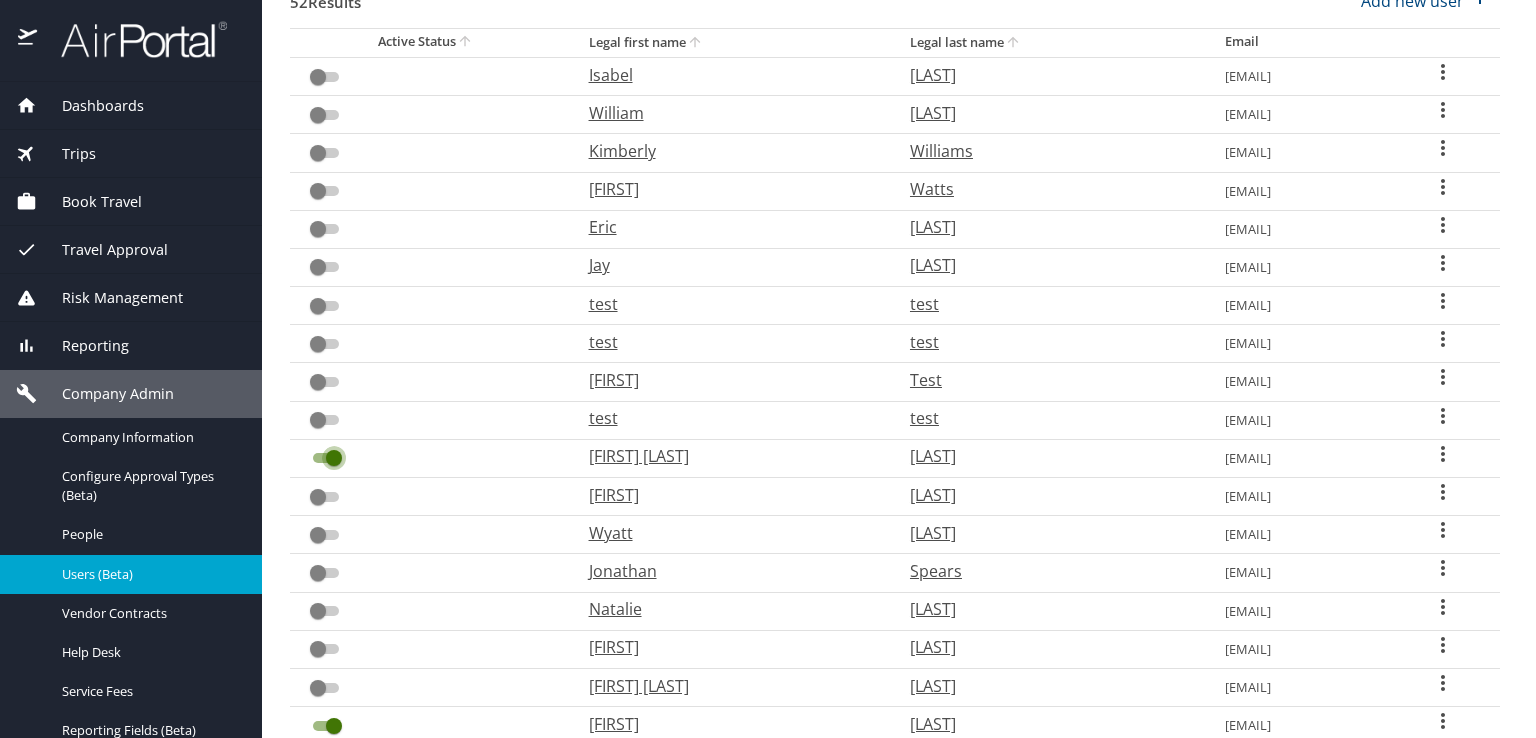 click at bounding box center [334, 458] 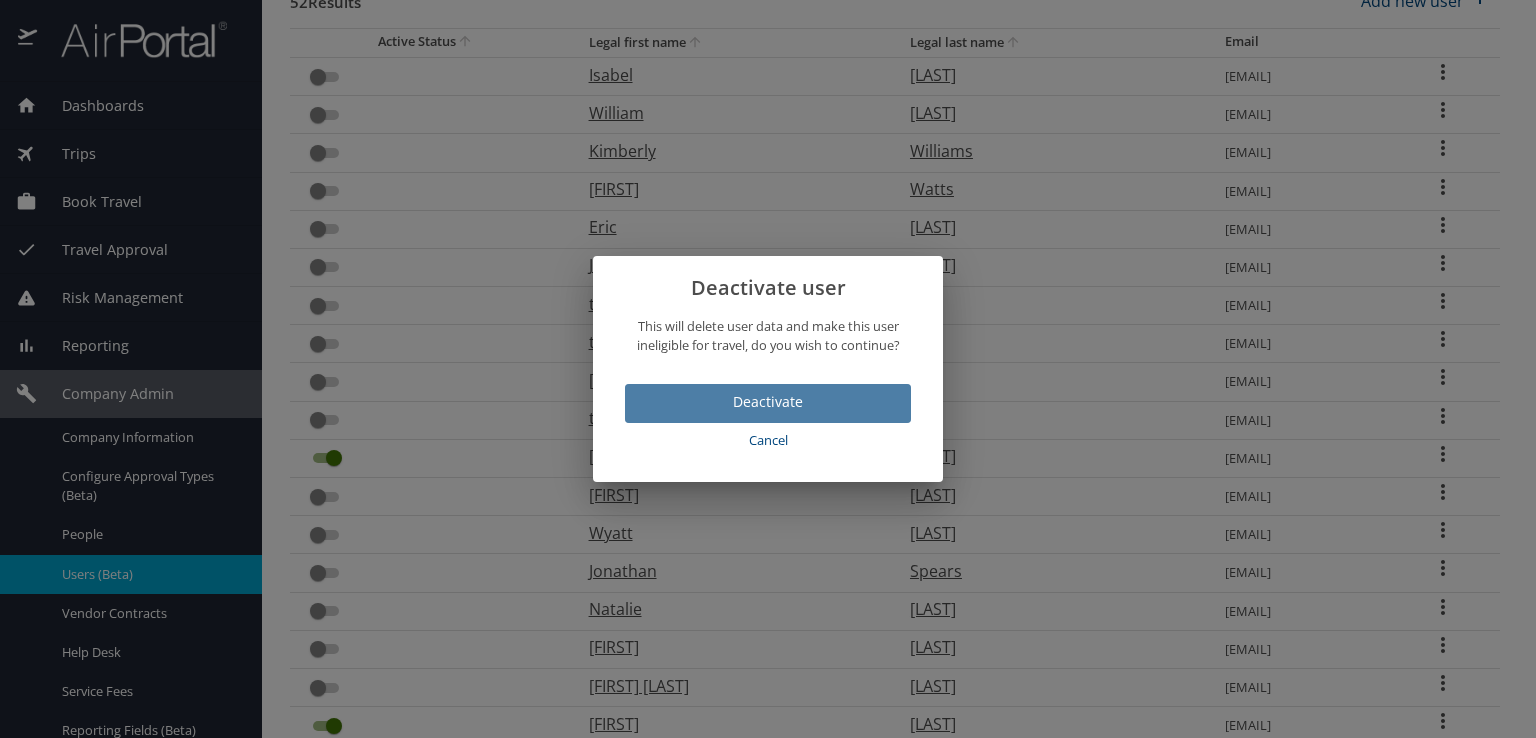 click on "Deactivate" at bounding box center [768, 402] 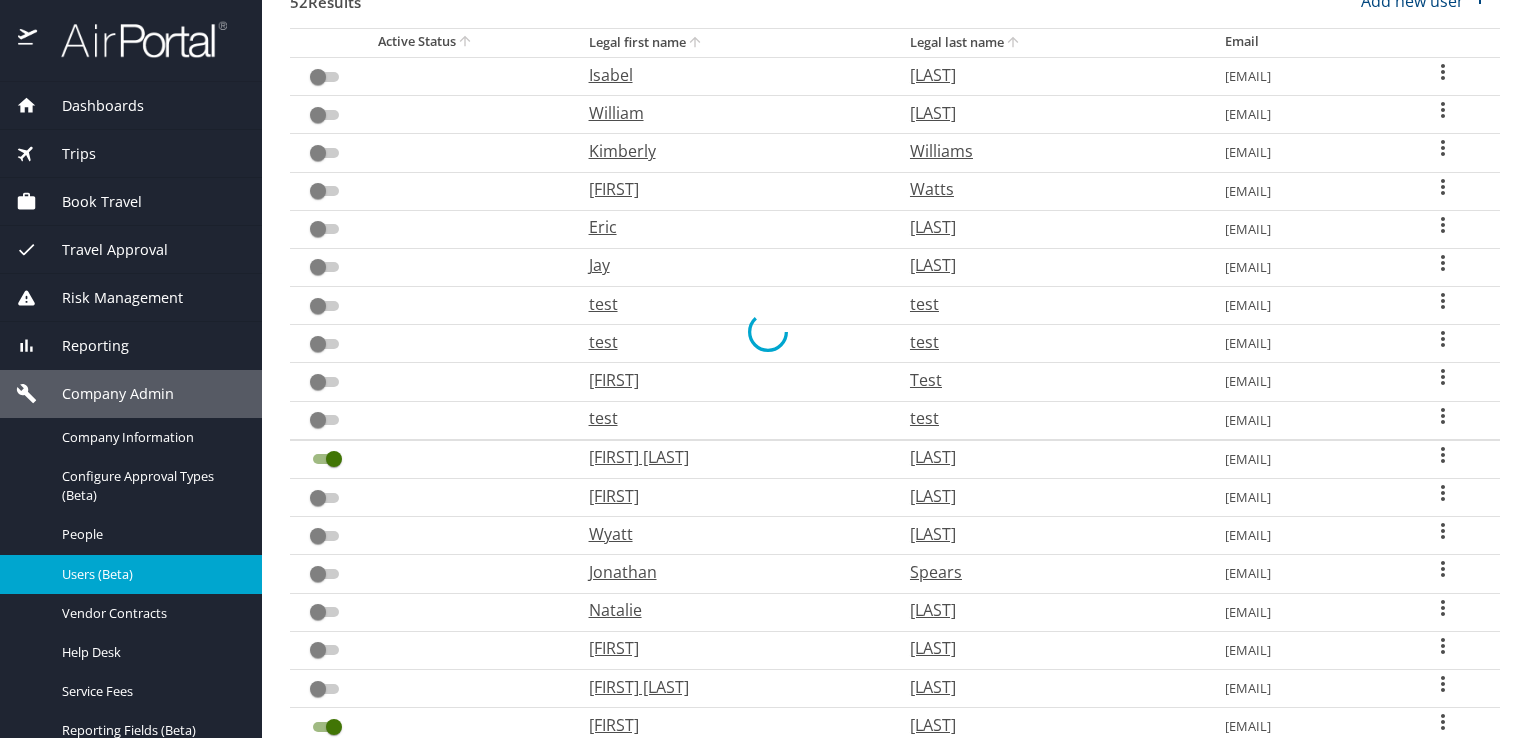 checkbox on "false" 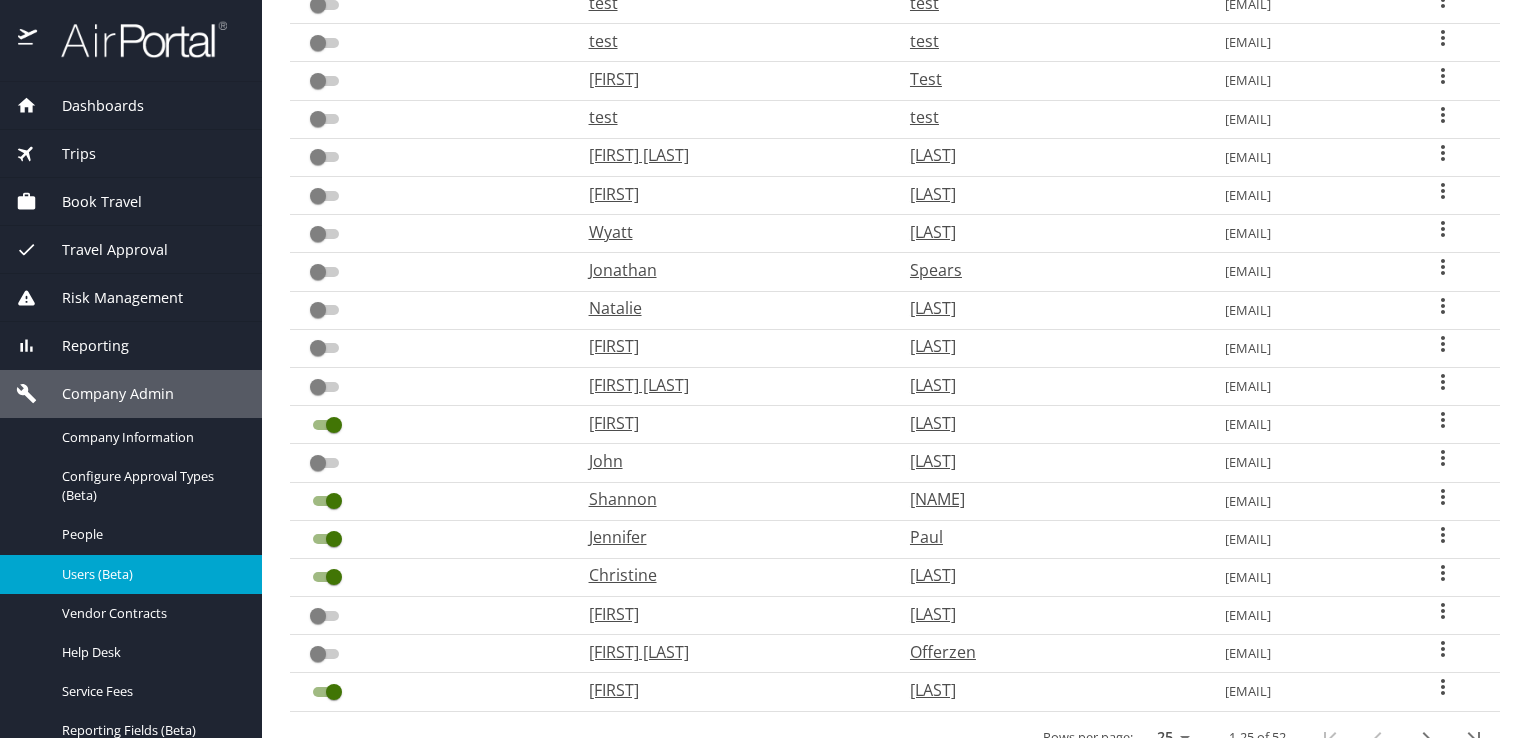 scroll, scrollTop: 544, scrollLeft: 0, axis: vertical 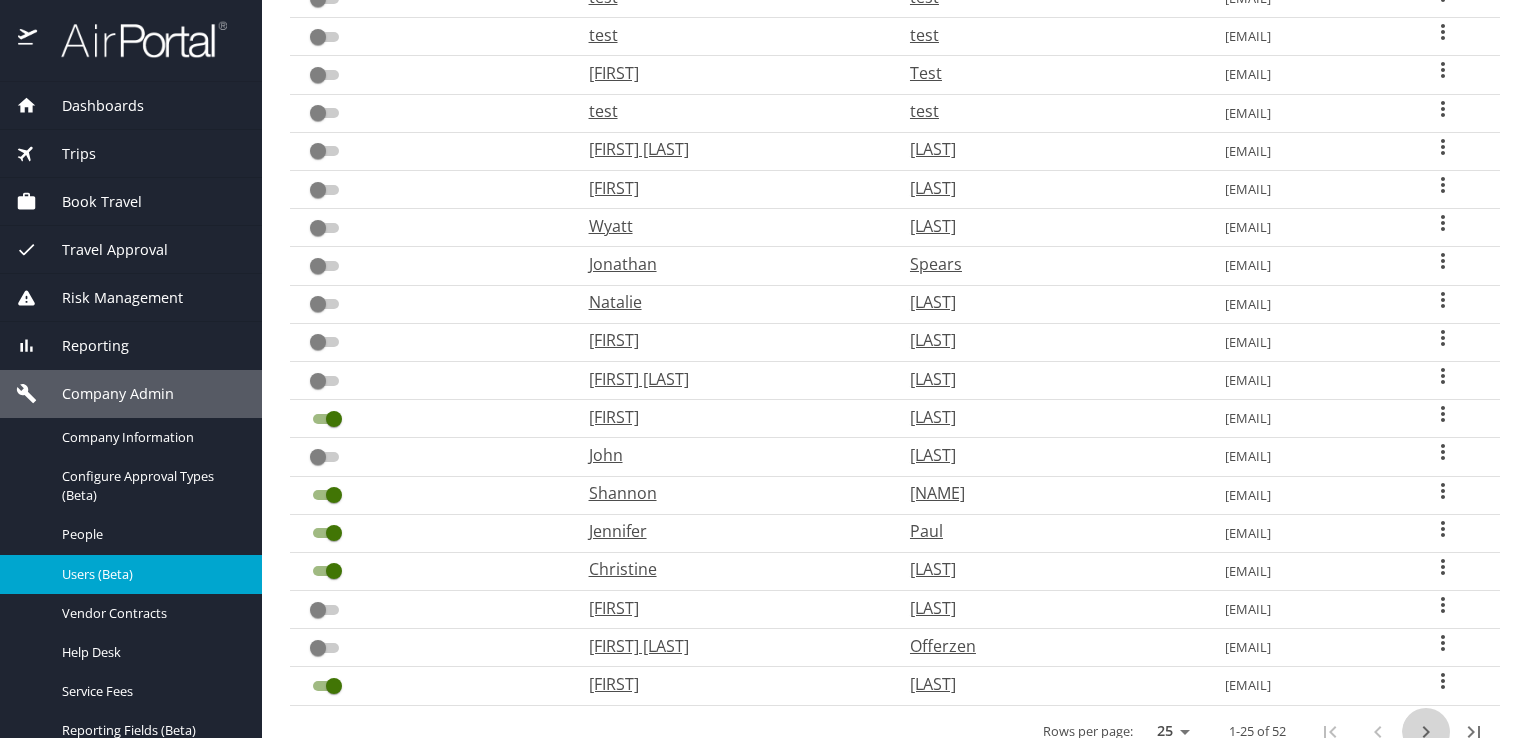 click 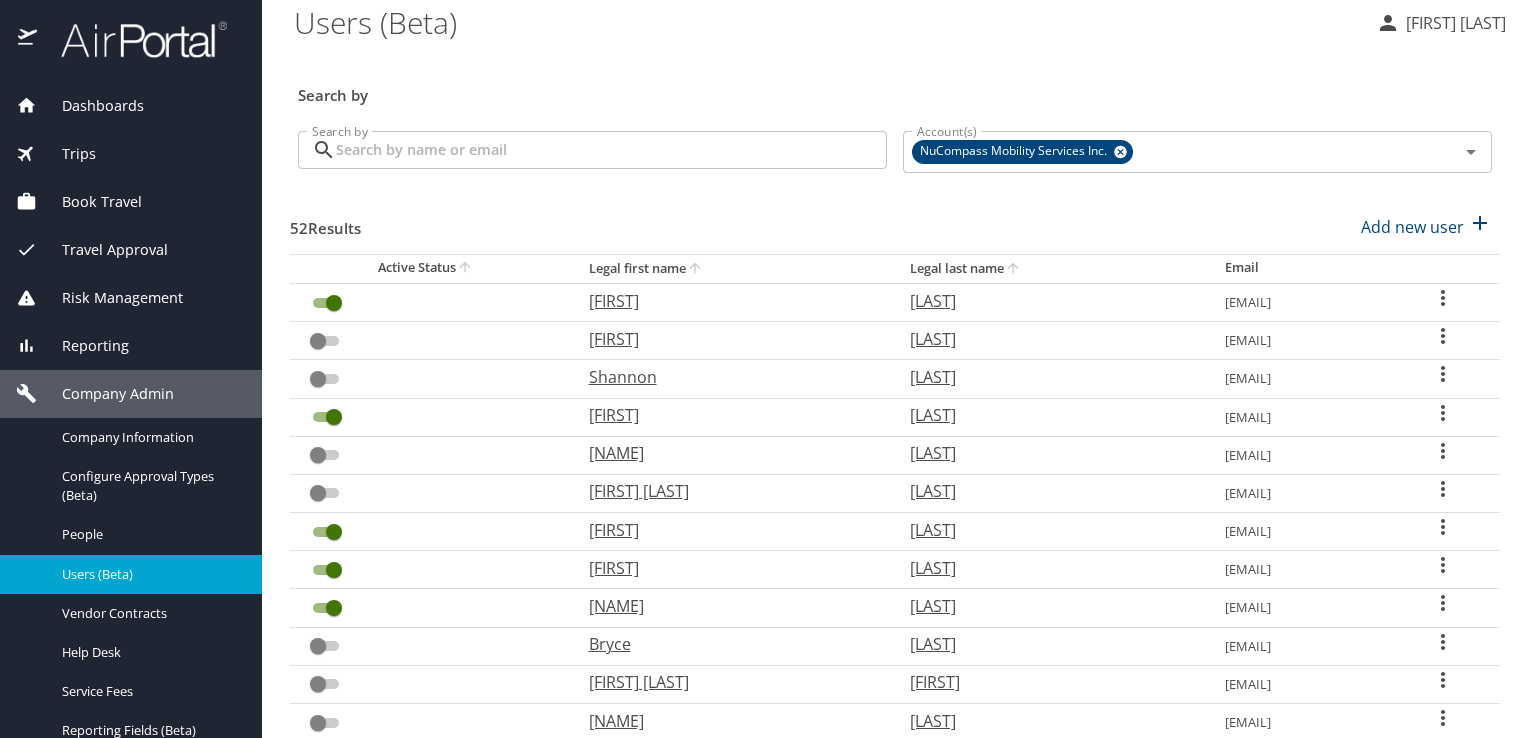 scroll, scrollTop: 0, scrollLeft: 0, axis: both 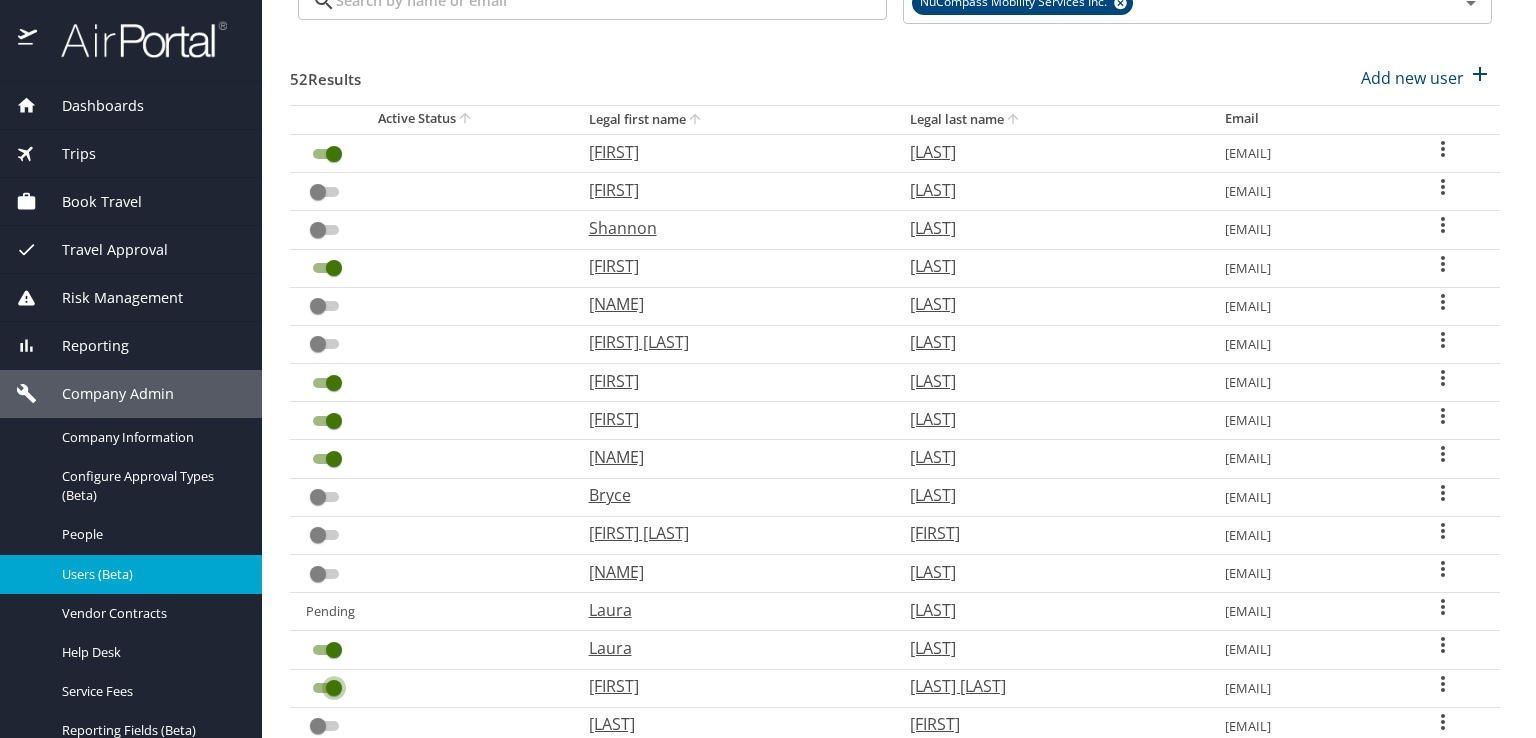 click at bounding box center (334, 688) 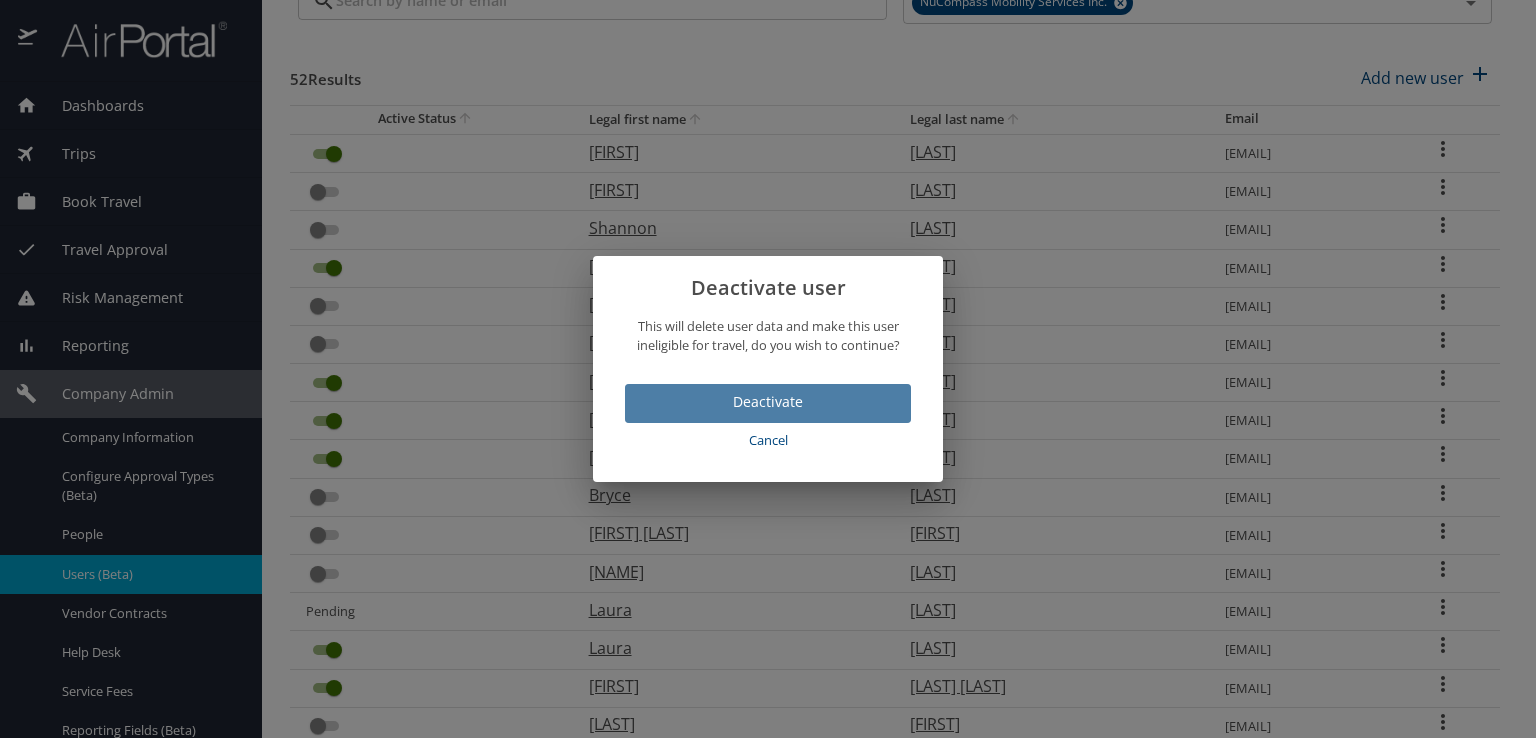 click on "Deactivate" at bounding box center [768, 402] 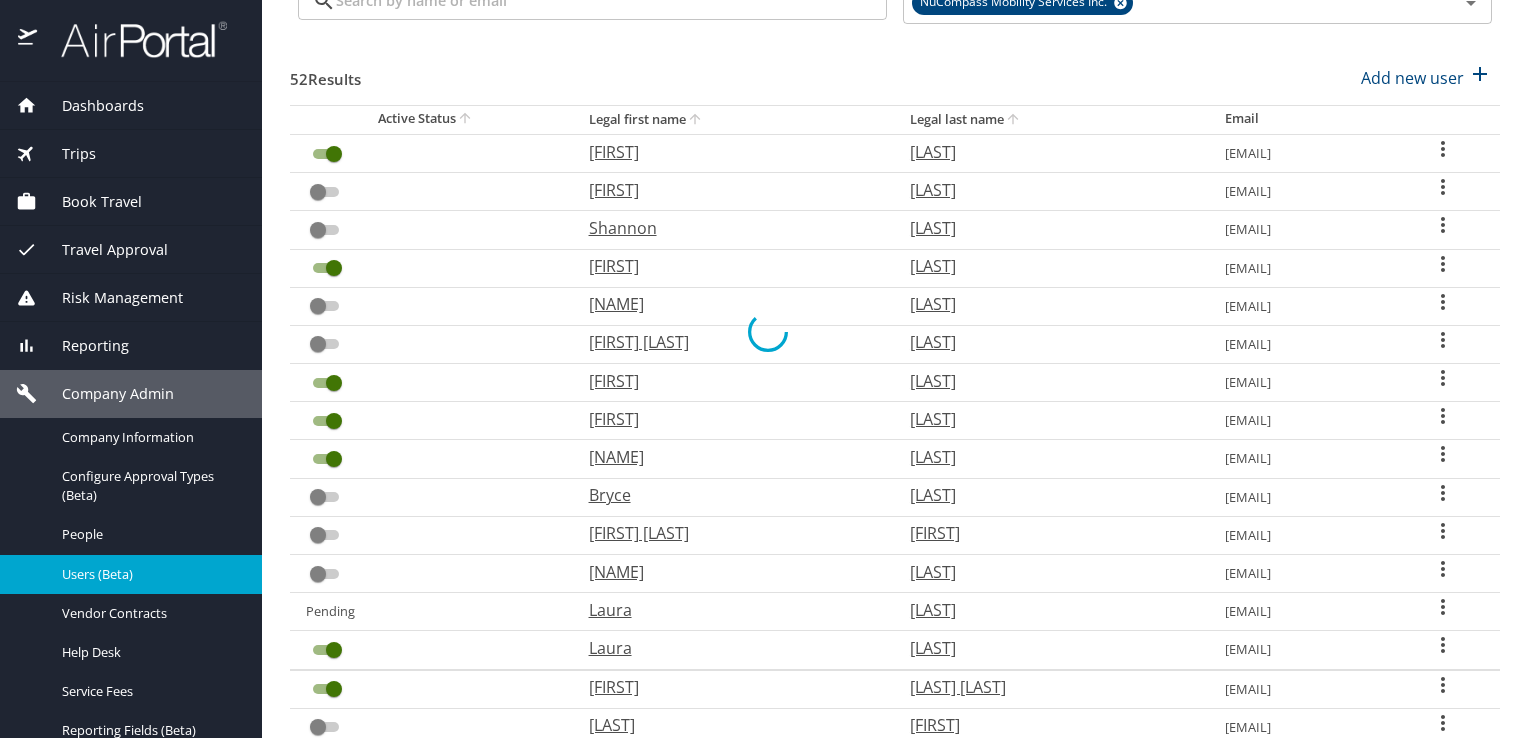 checkbox on "false" 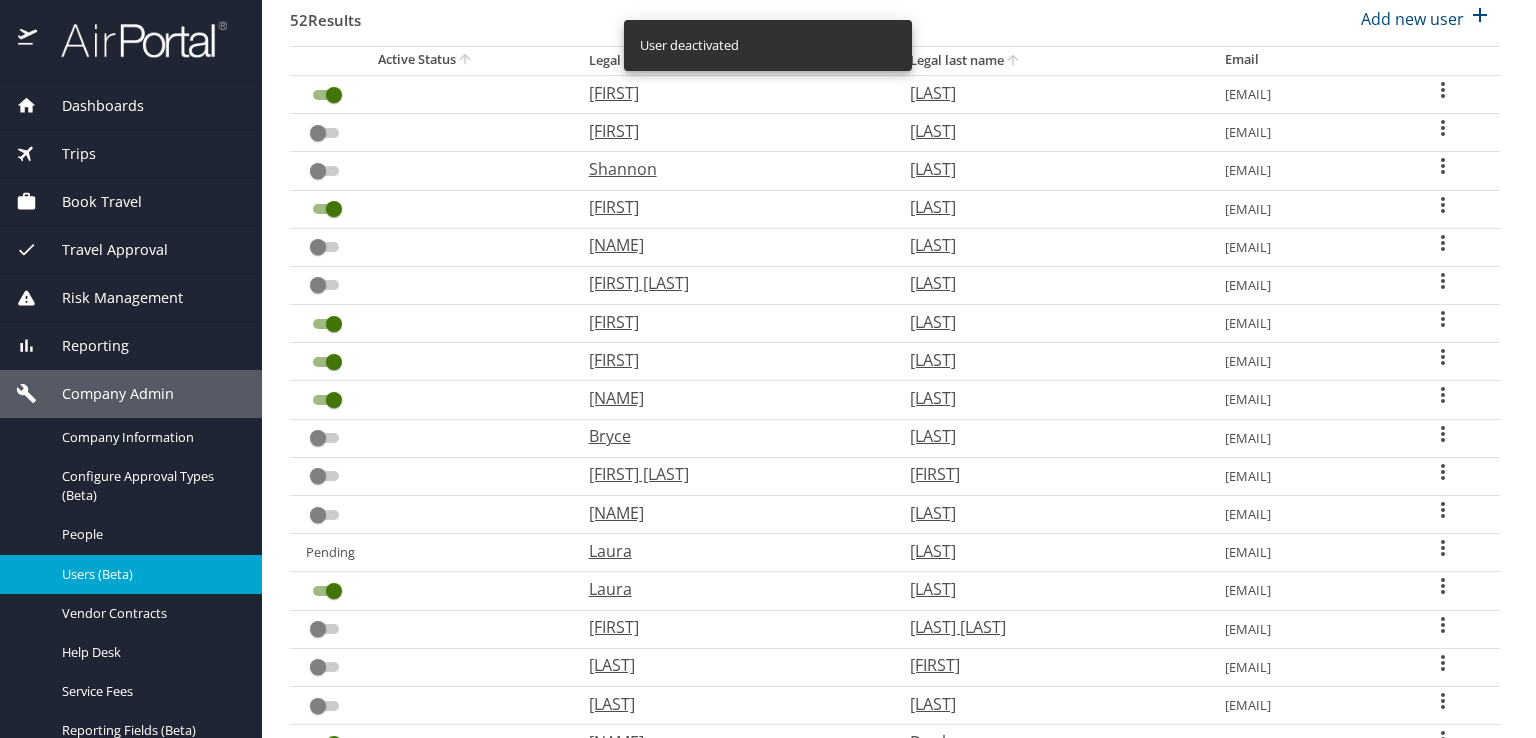 scroll, scrollTop: 231, scrollLeft: 0, axis: vertical 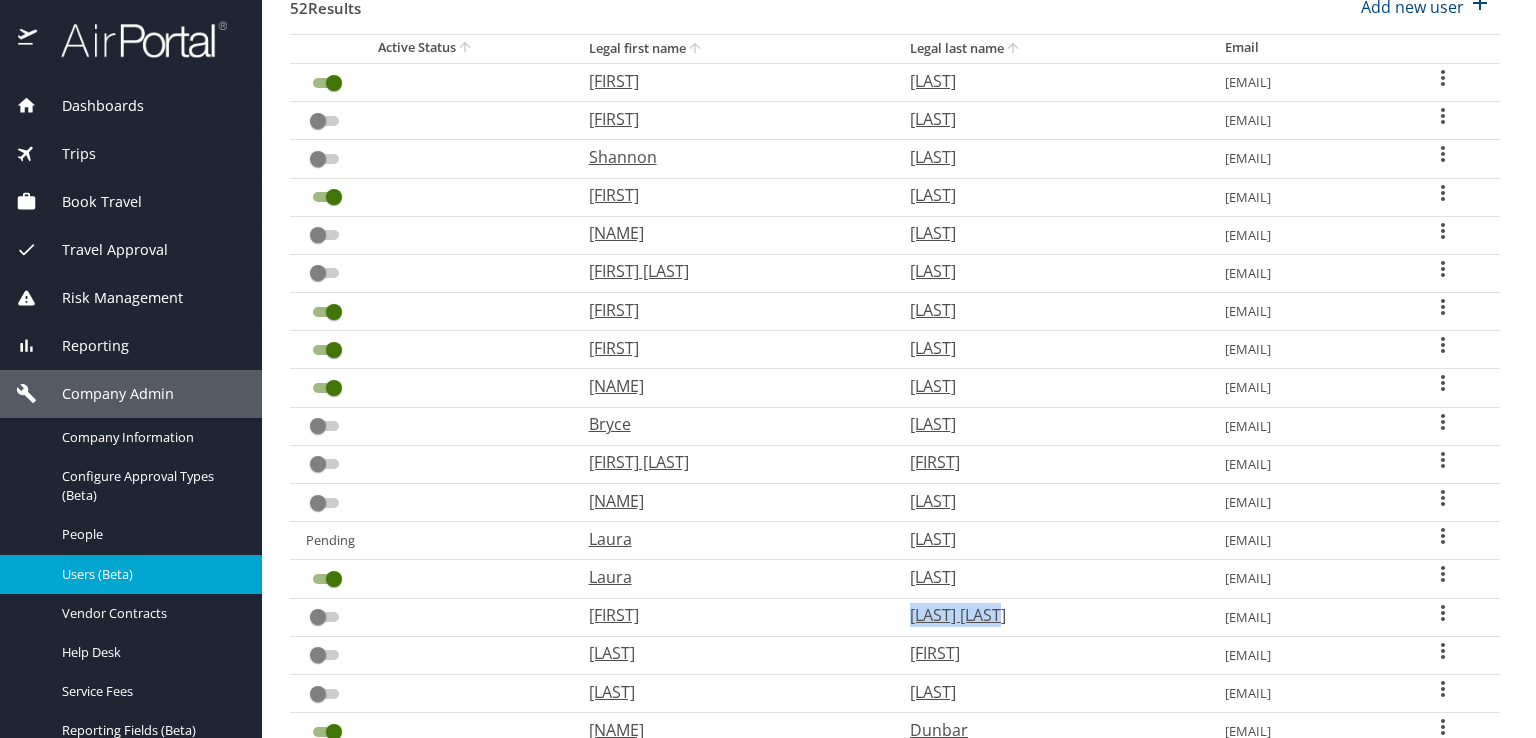 drag, startPoint x: 916, startPoint y: 607, endPoint x: 807, endPoint y: 617, distance: 109.457756 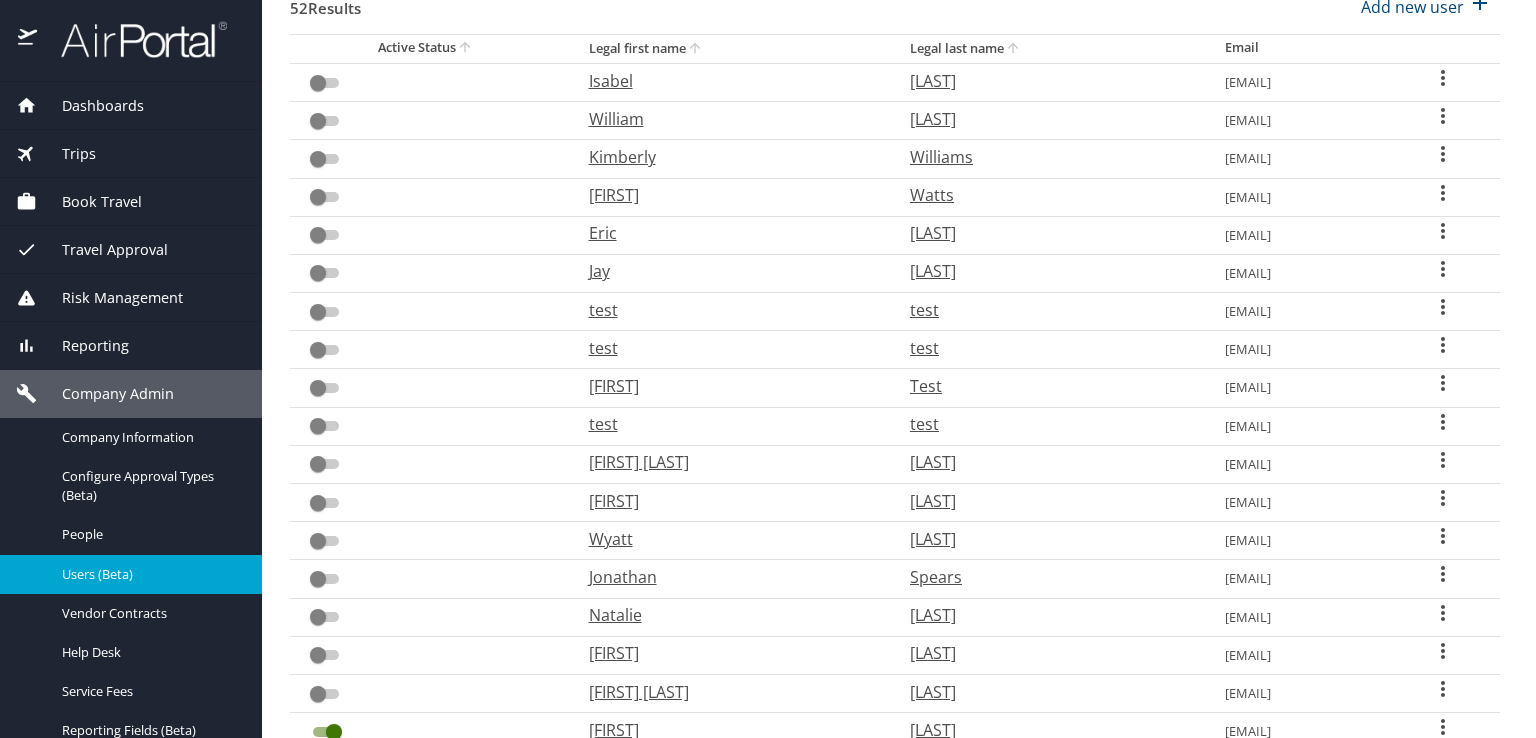 scroll, scrollTop: 0, scrollLeft: 0, axis: both 